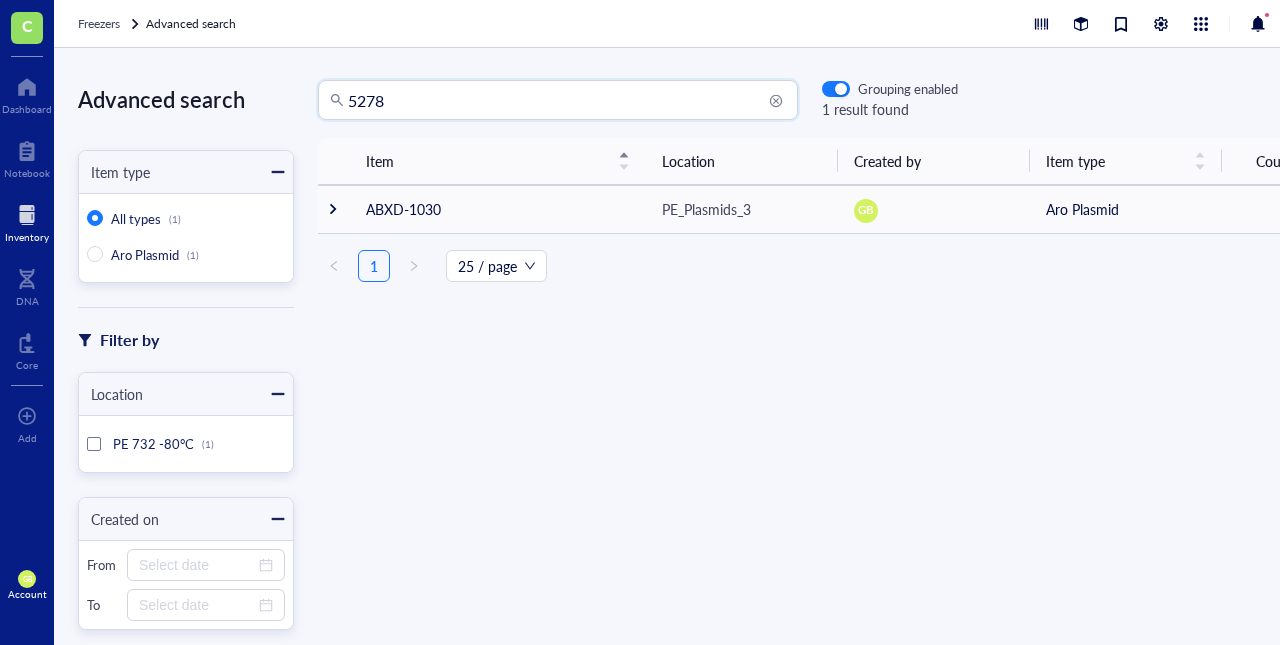 scroll, scrollTop: 0, scrollLeft: 0, axis: both 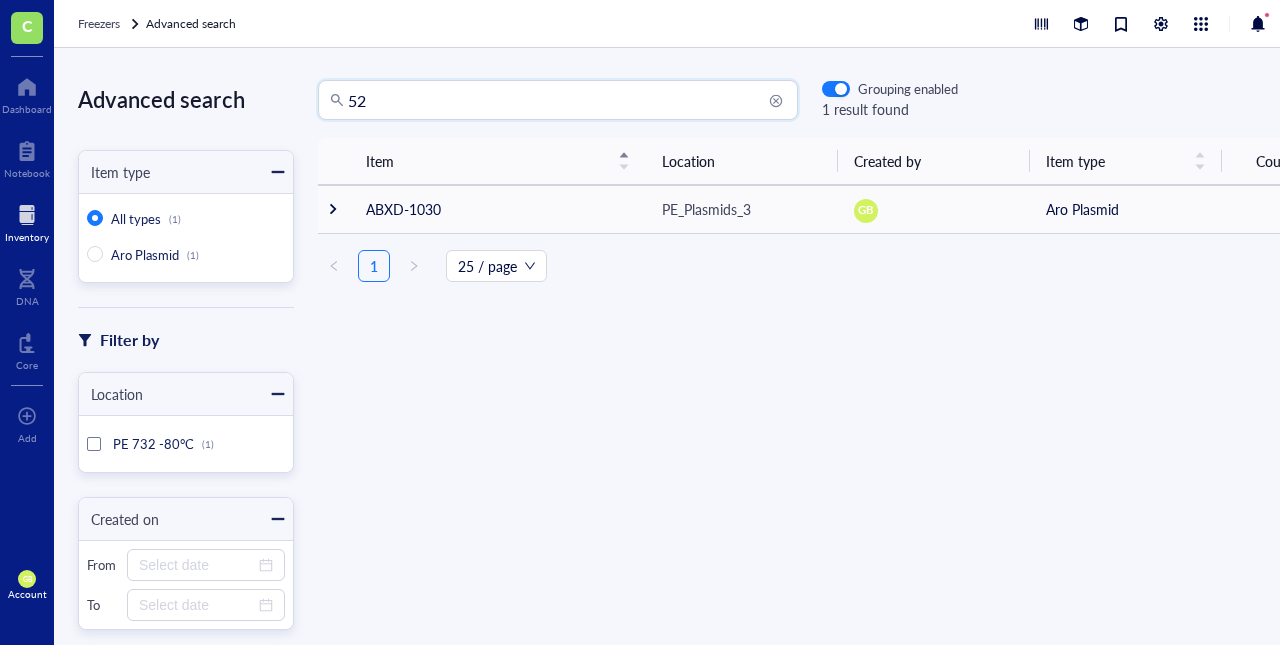 type on "5" 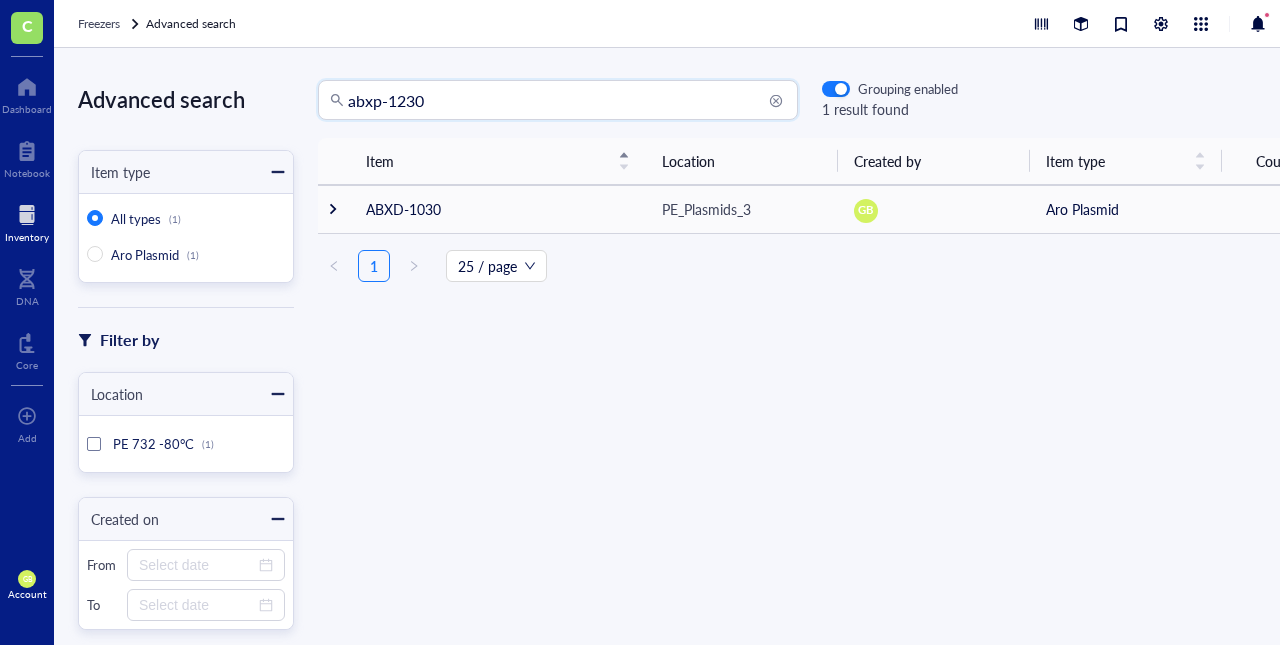 type on "abxp-1230" 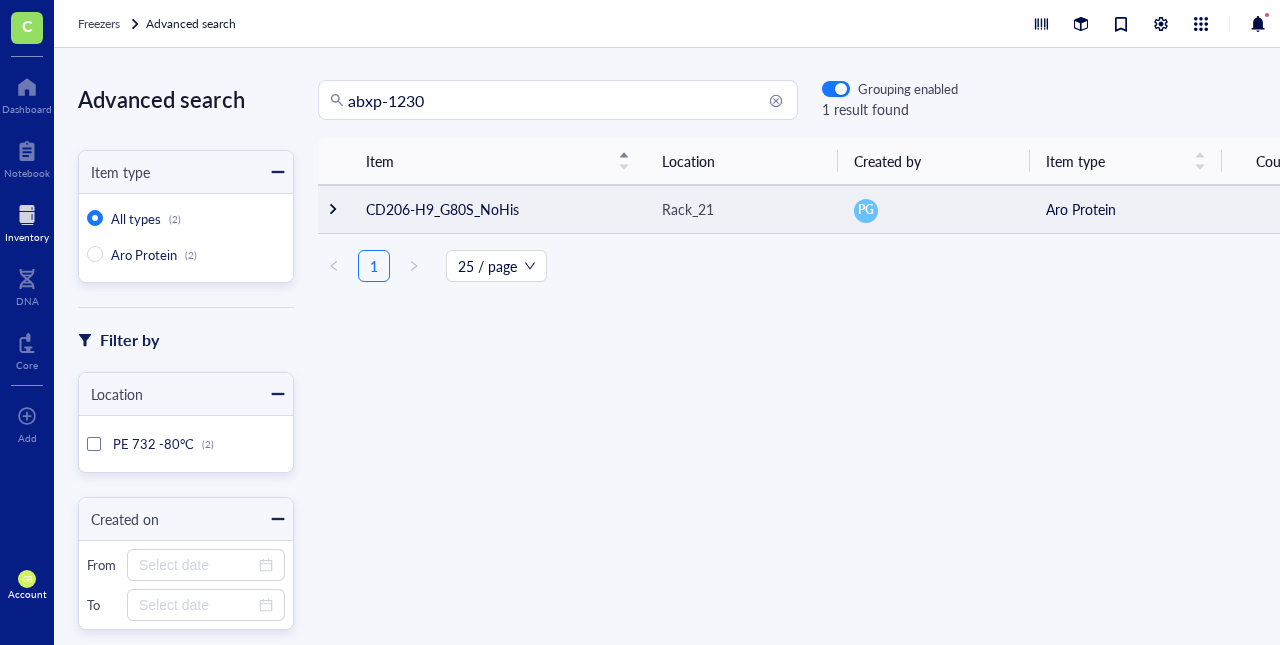 click at bounding box center (333, 209) 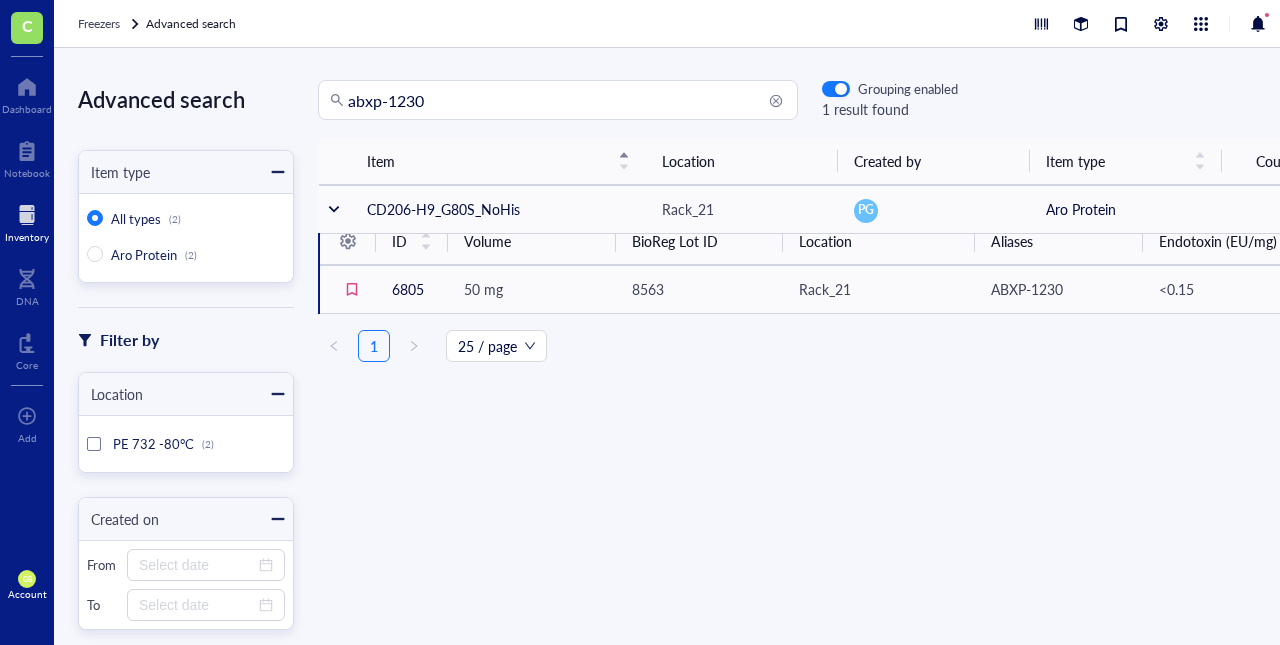 click on "abxp-1230" at bounding box center (567, 100) 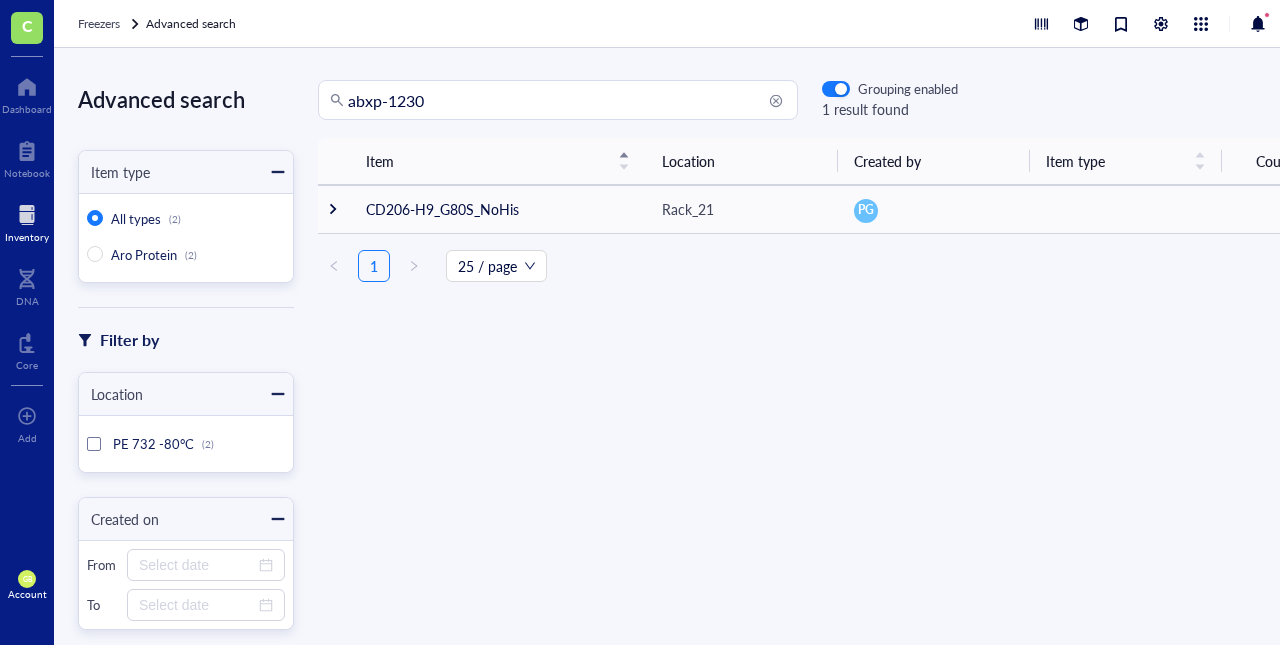 scroll, scrollTop: 0, scrollLeft: 0, axis: both 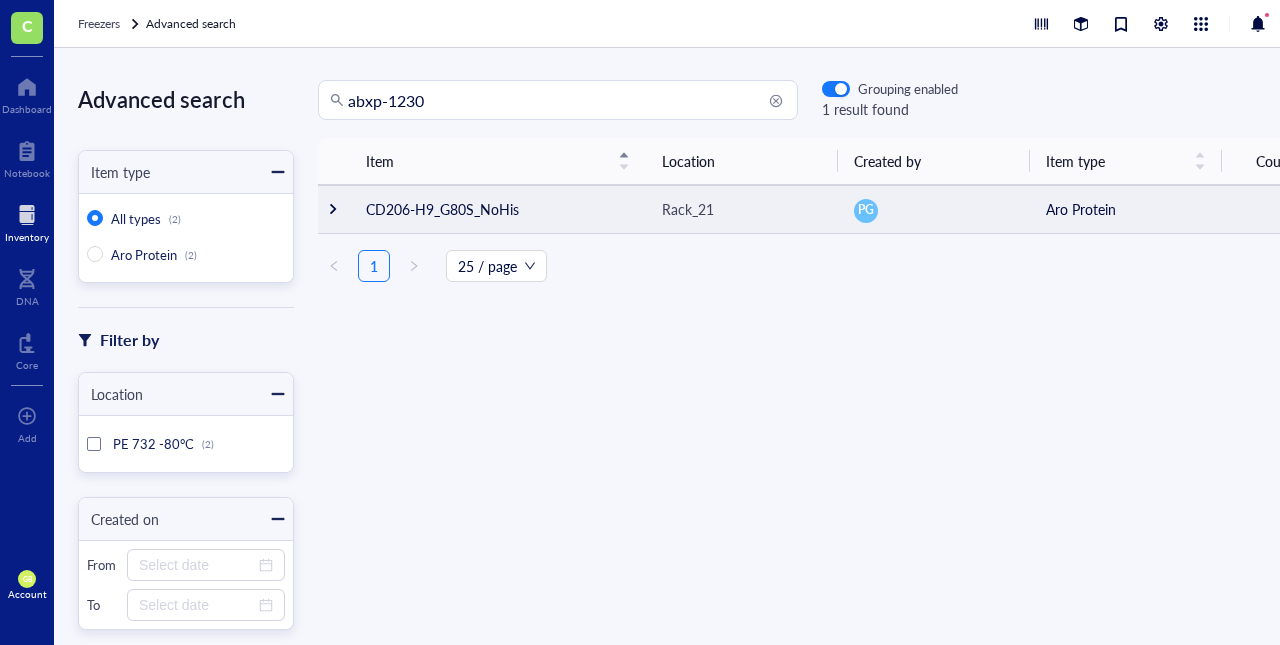click at bounding box center (333, 209) 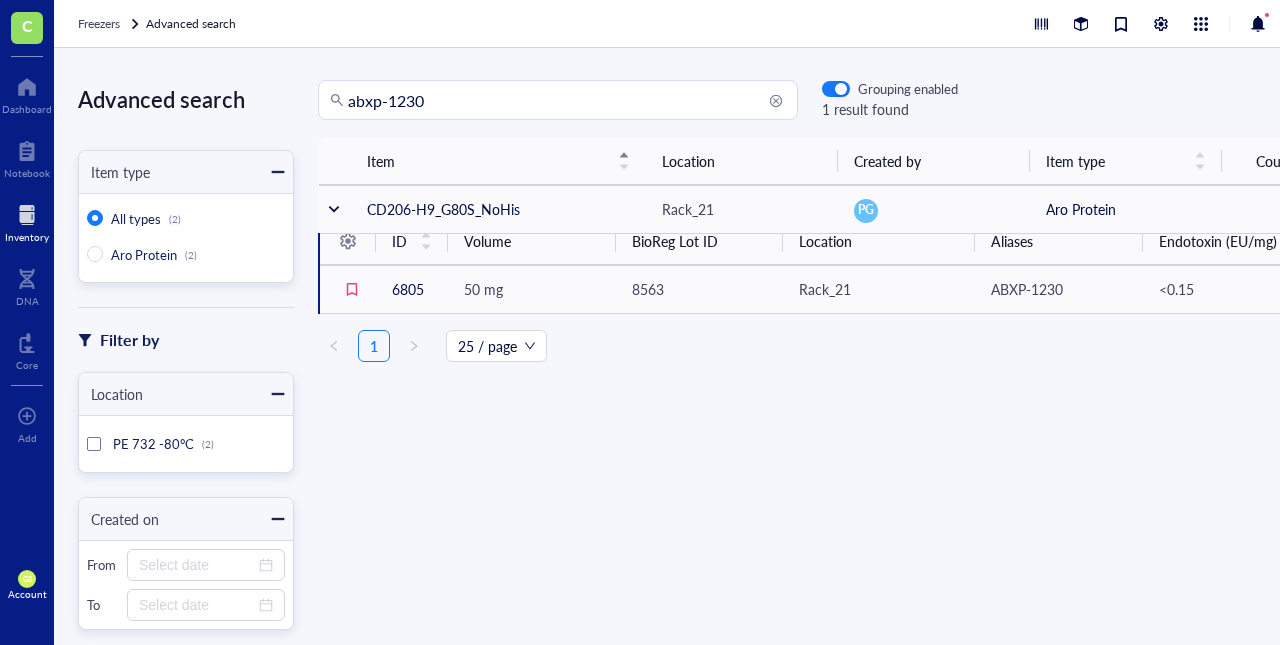 click on "Item Location Created by Item type Count CD206-H9_G80S_NoHis Rack_21 PG Aro Protein 1 ID Volume BioReg Lot ID Location Aliases Endotoxin (EU/mg) [NUMBER] 50 mg 8563 Rack_21 ABXP-1230 <0.15 1 25 / page" at bounding box center [814, 356] 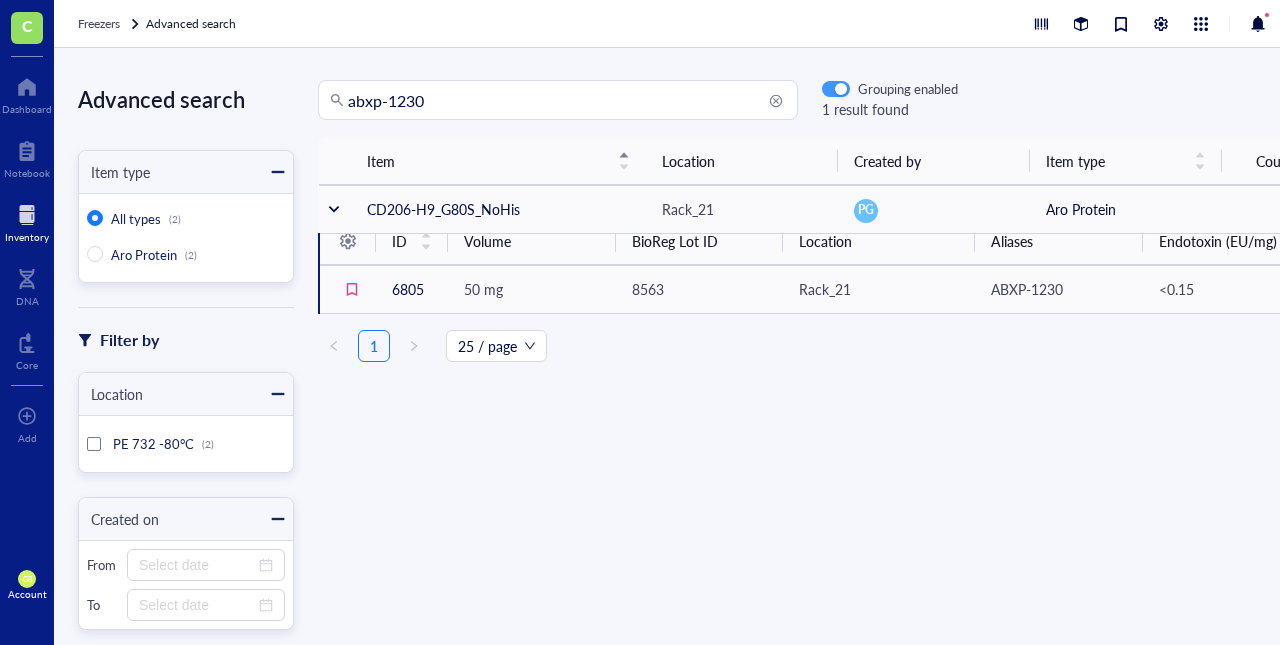 click at bounding box center (841, 90) 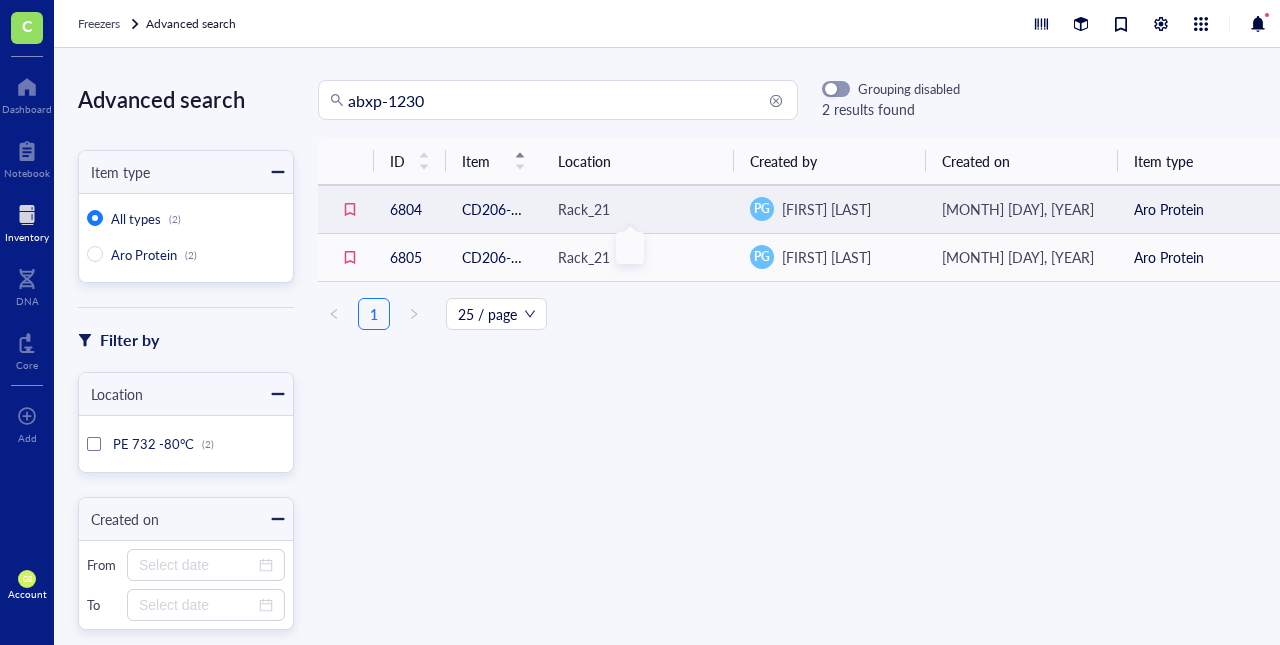 click on "Rack_21" at bounding box center [638, 209] 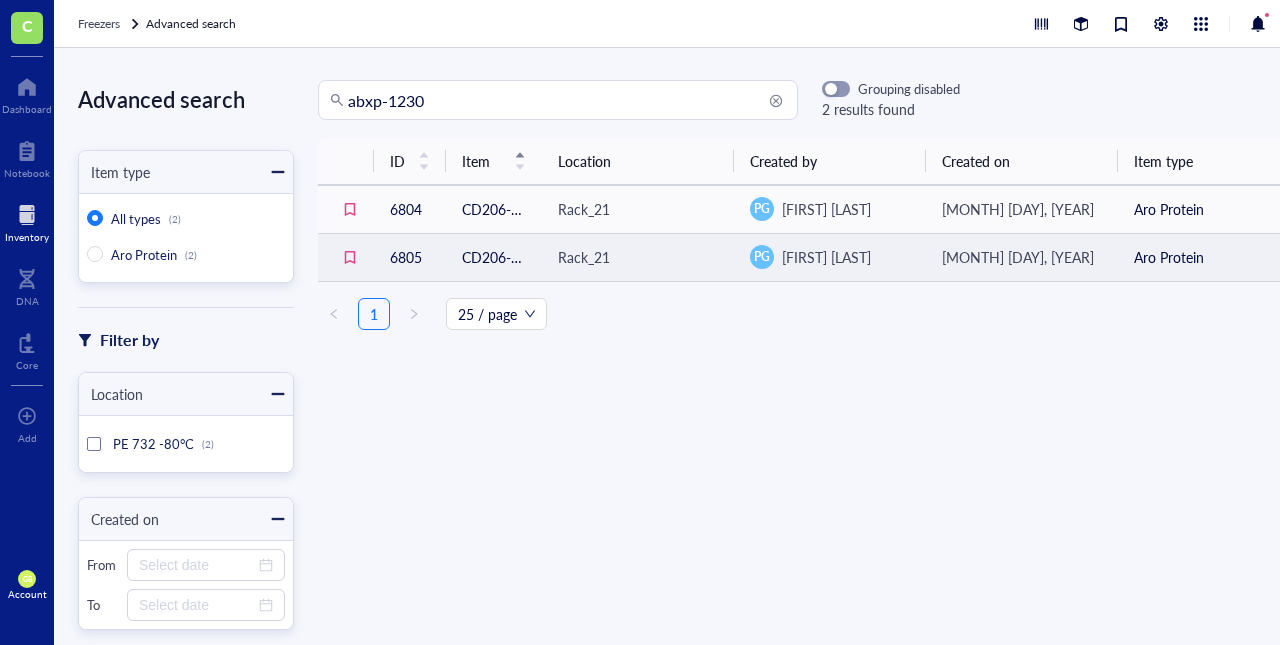 click on "[FIRST] [LAST]" at bounding box center [826, 257] 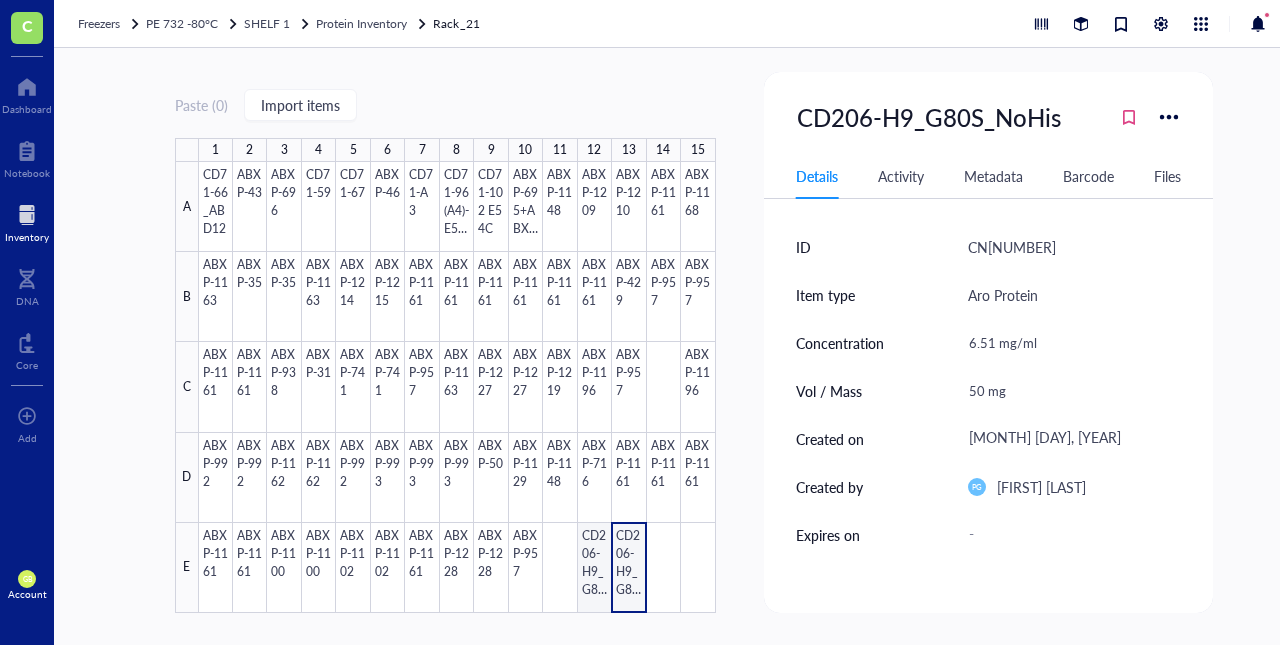 click at bounding box center [457, 387] 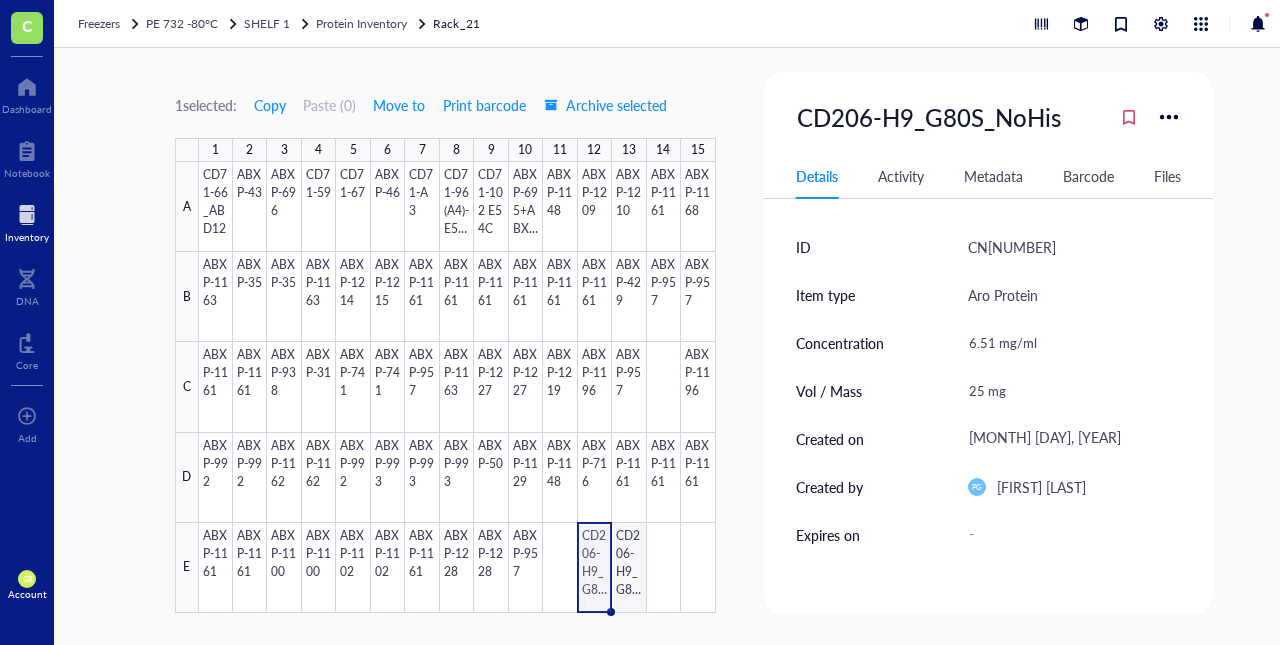 click at bounding box center (457, 387) 